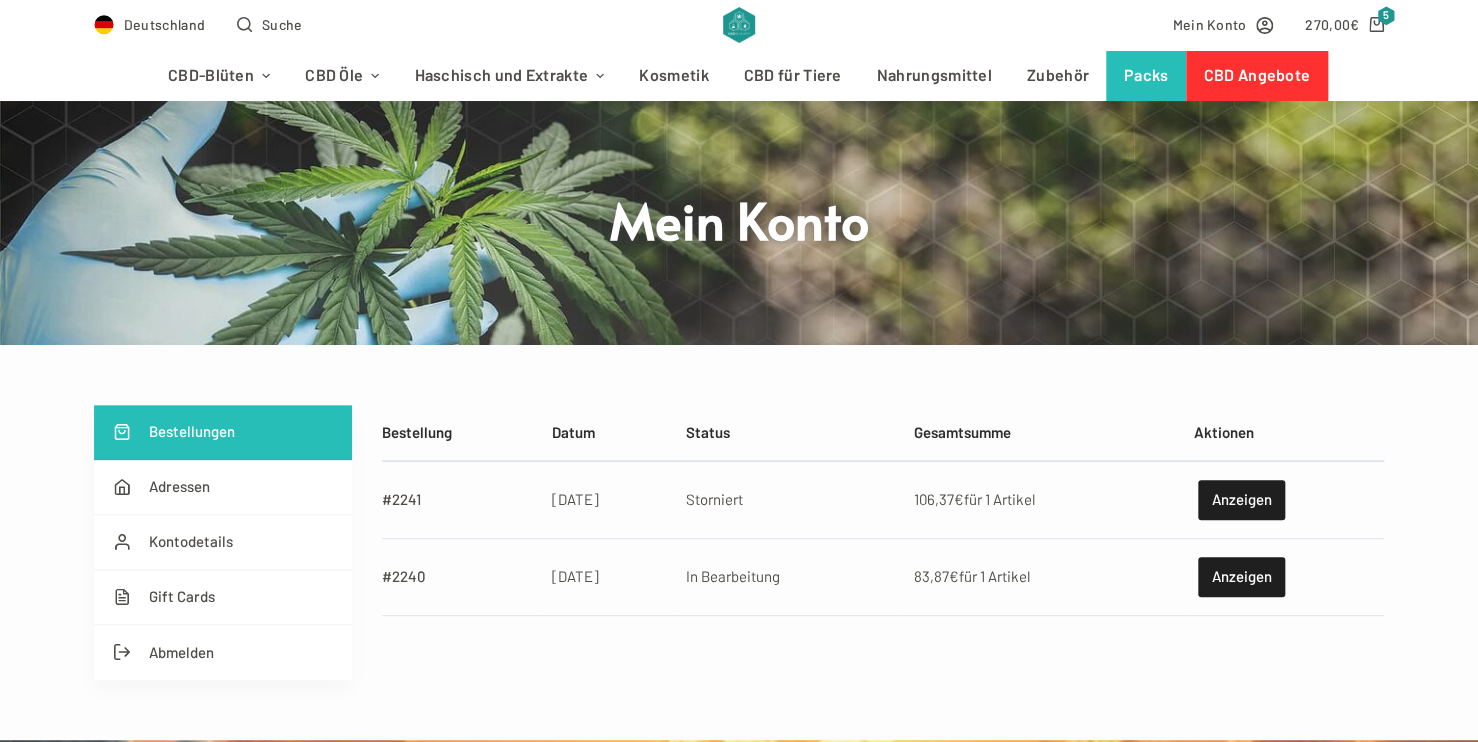 scroll, scrollTop: 100, scrollLeft: 0, axis: vertical 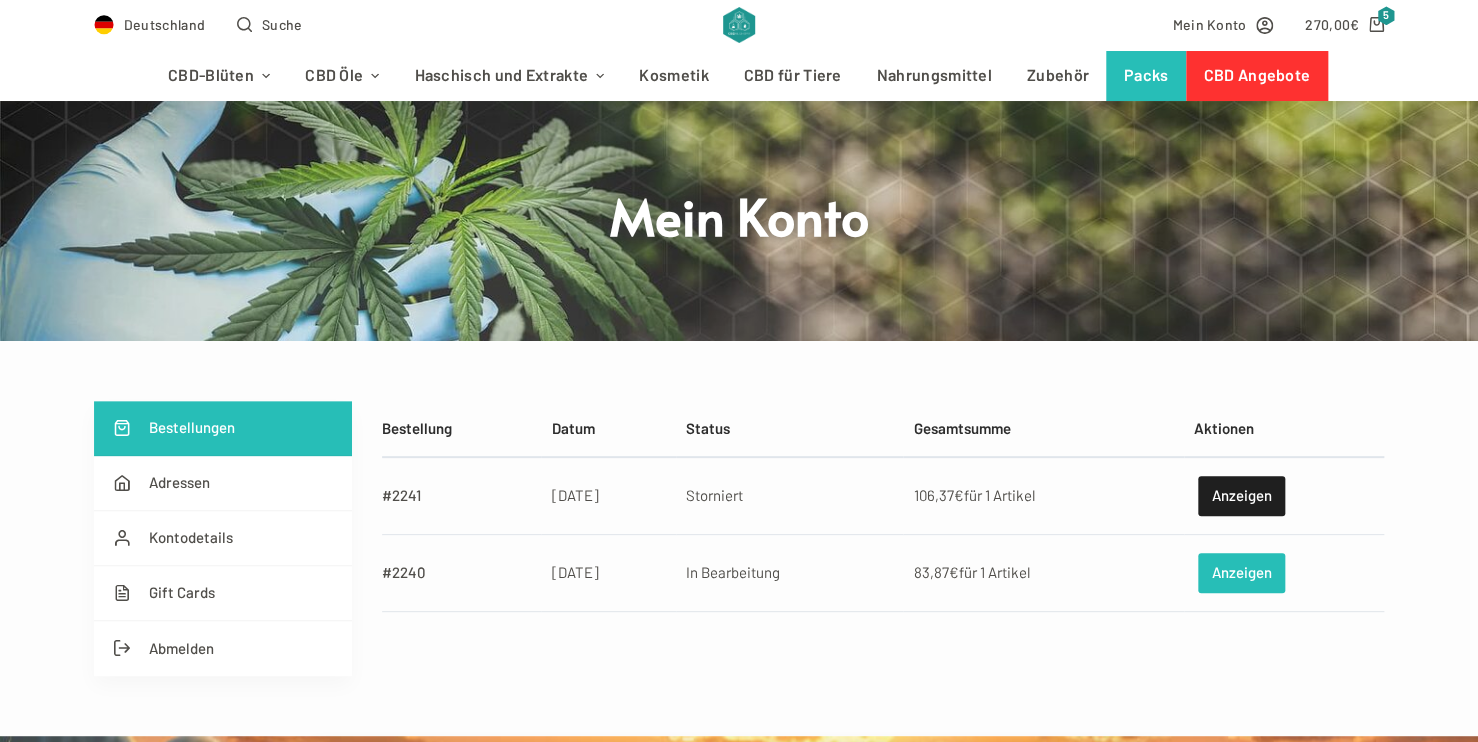 click on "Anzeigen" at bounding box center [1241, 573] 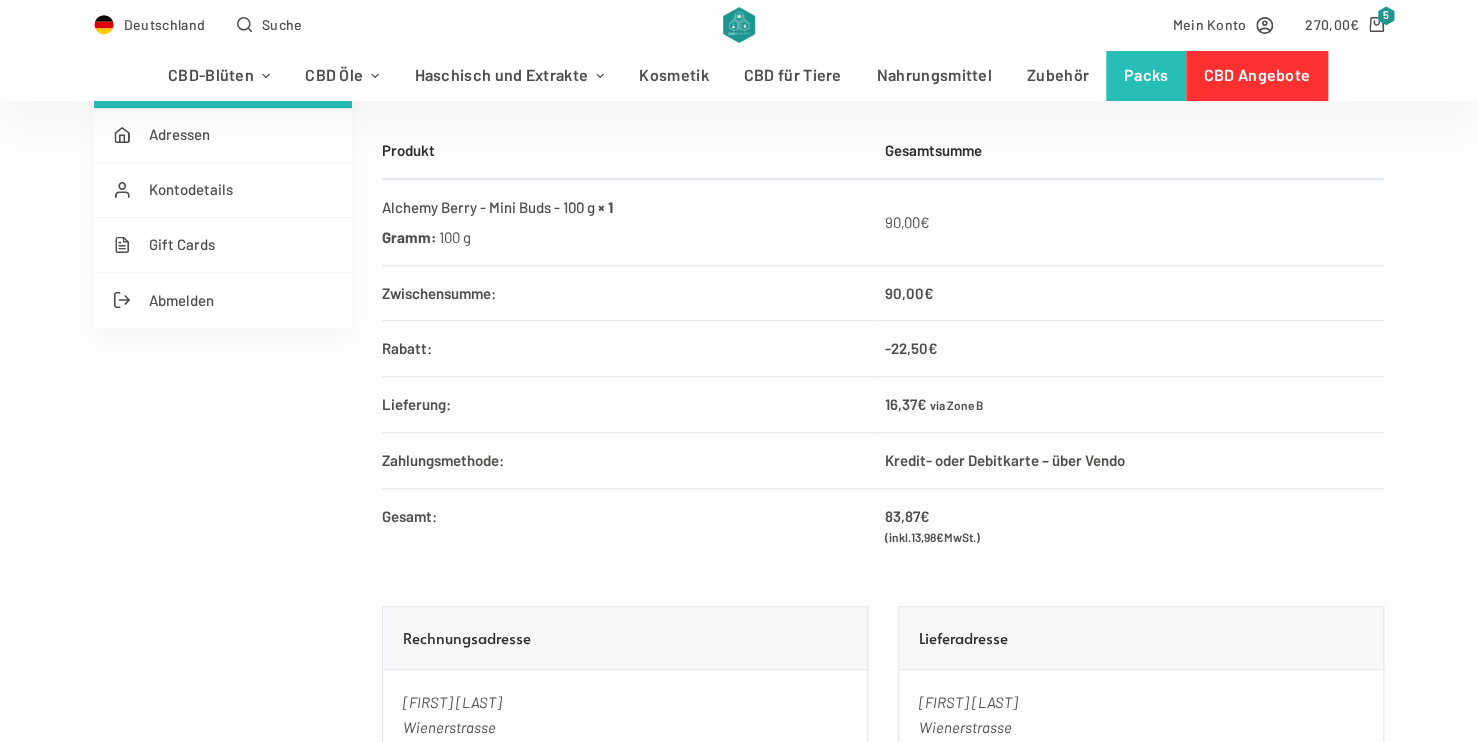 scroll, scrollTop: 300, scrollLeft: 0, axis: vertical 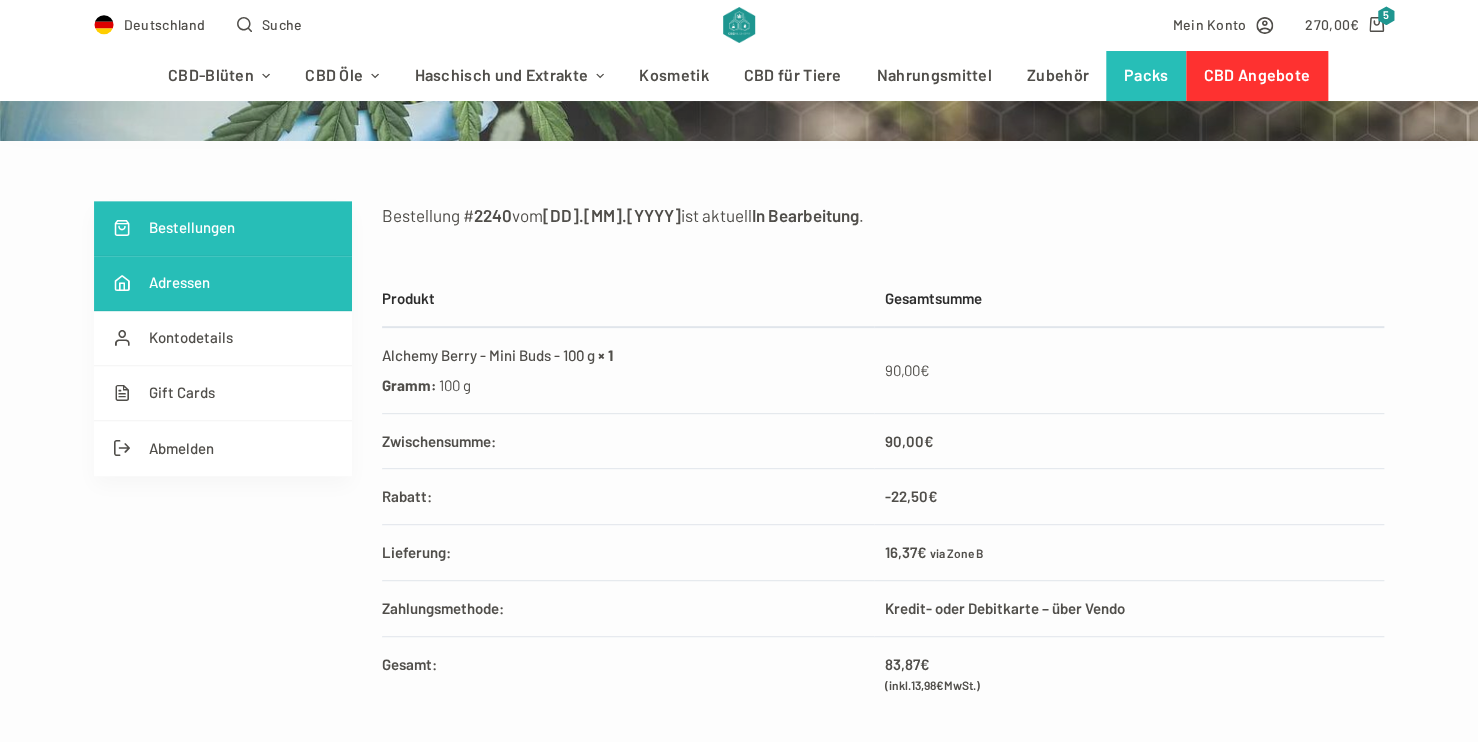 click on "Adressen" at bounding box center [223, 283] 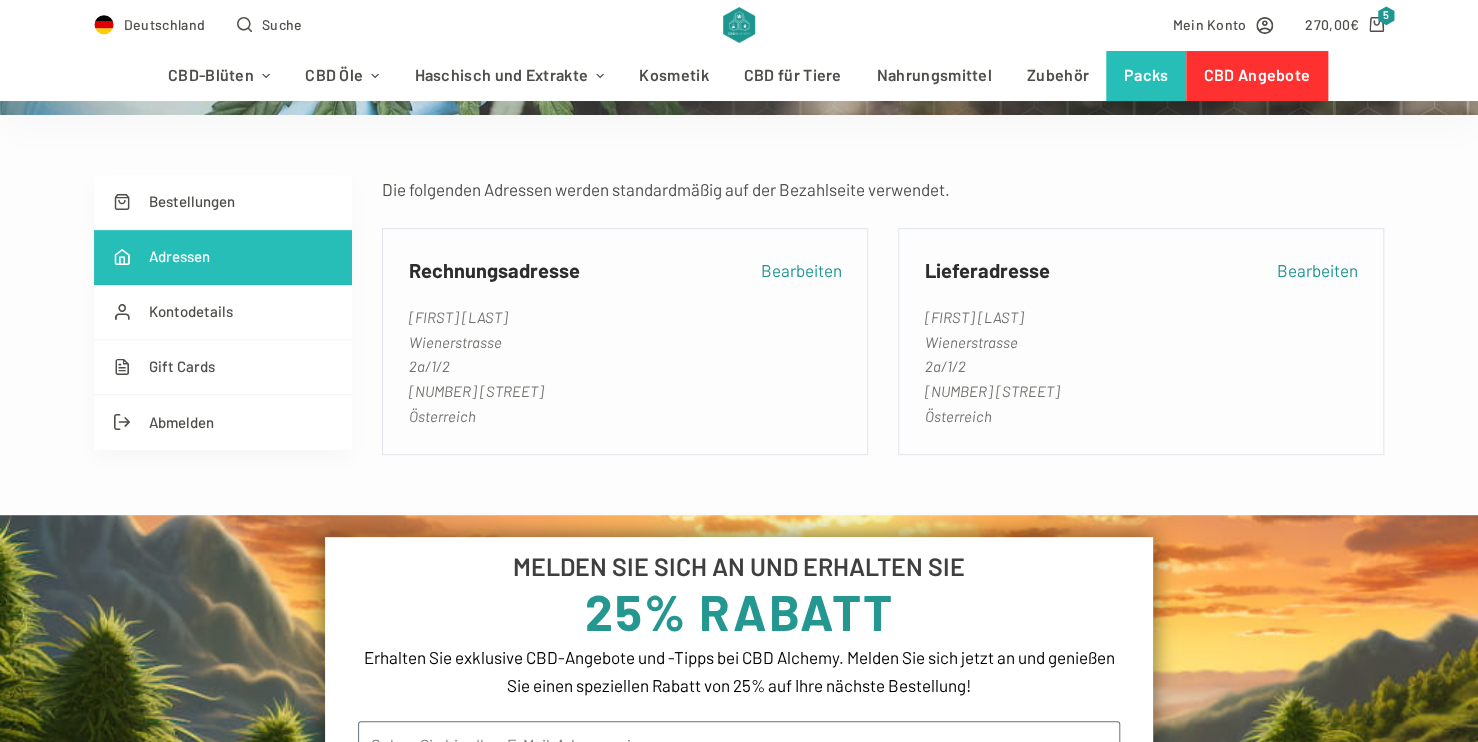 scroll, scrollTop: 300, scrollLeft: 0, axis: vertical 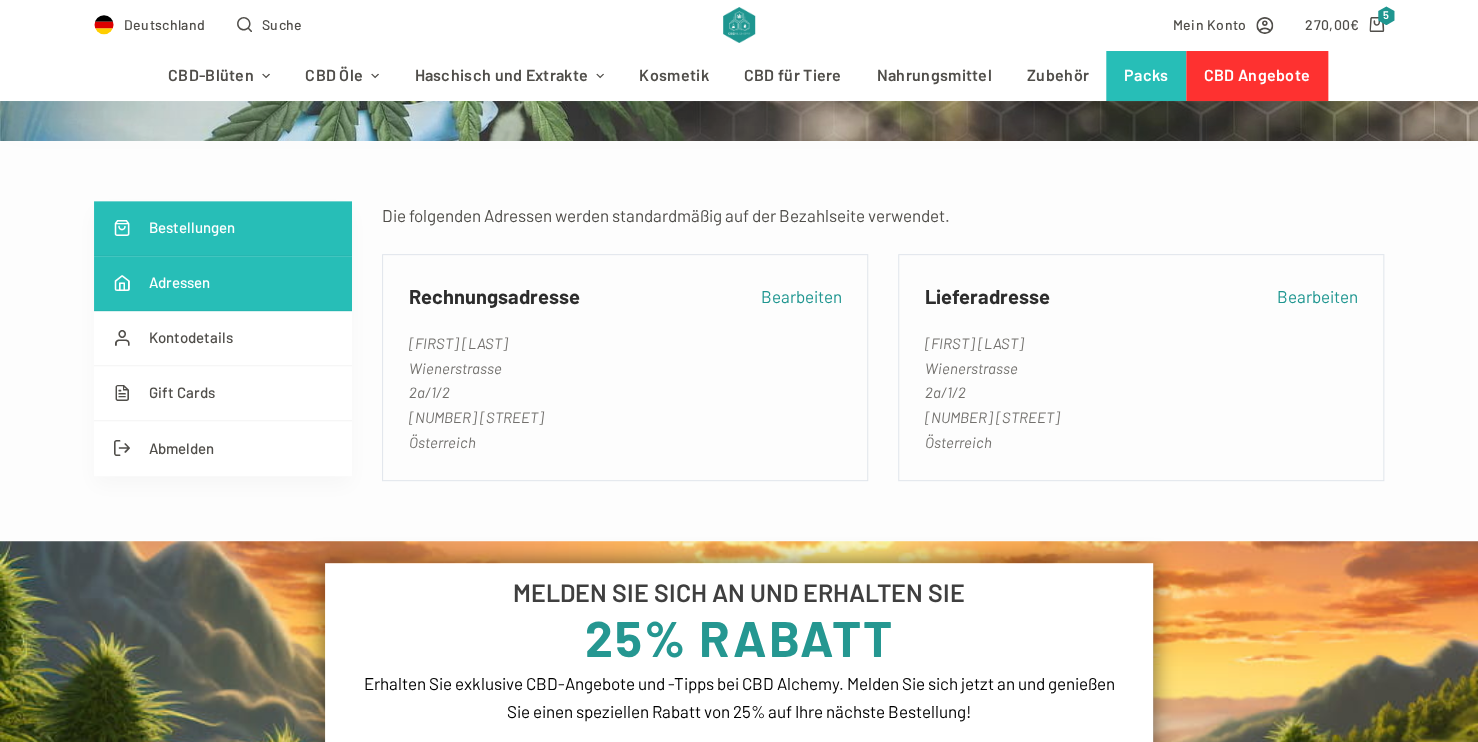 click on "Bestellungen" at bounding box center [223, 228] 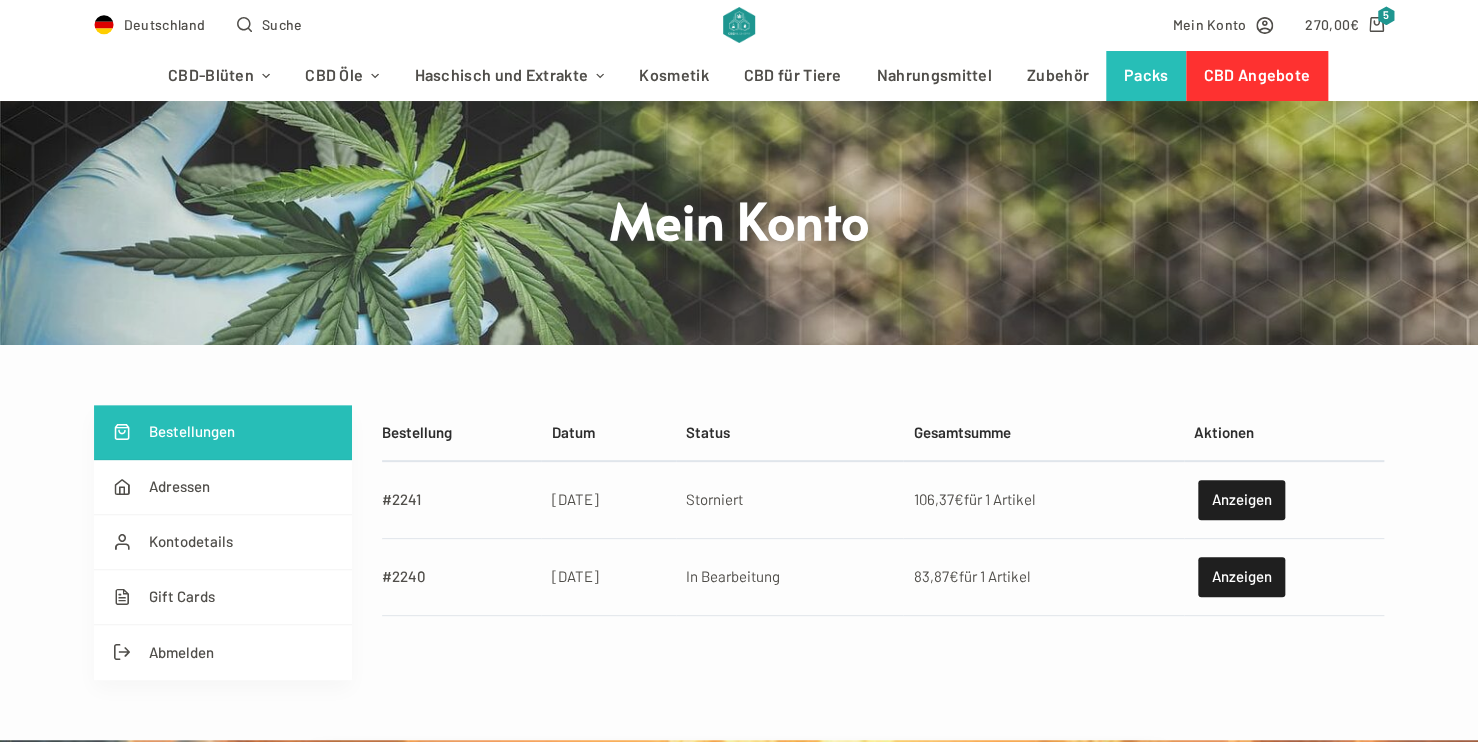 scroll, scrollTop: 100, scrollLeft: 0, axis: vertical 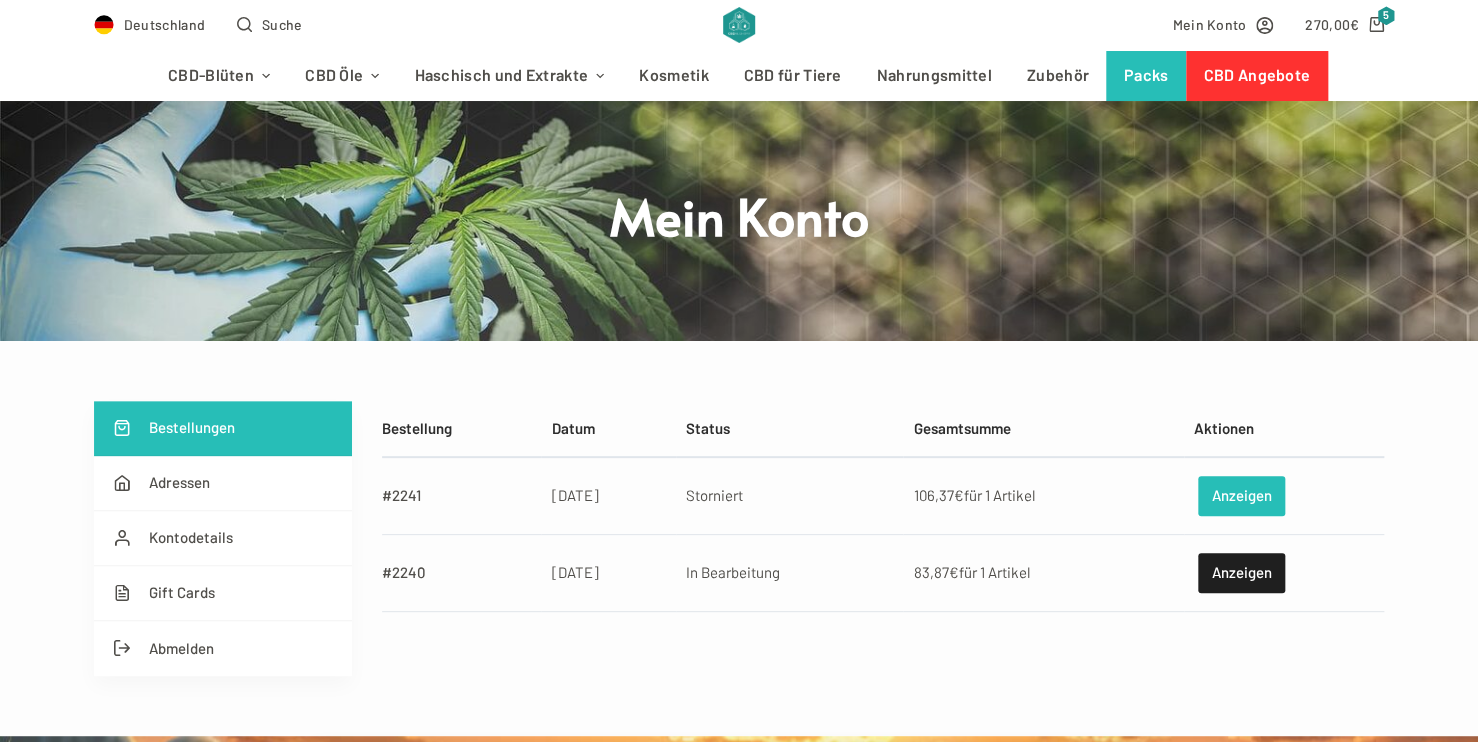 click on "Anzeigen" at bounding box center (1241, 496) 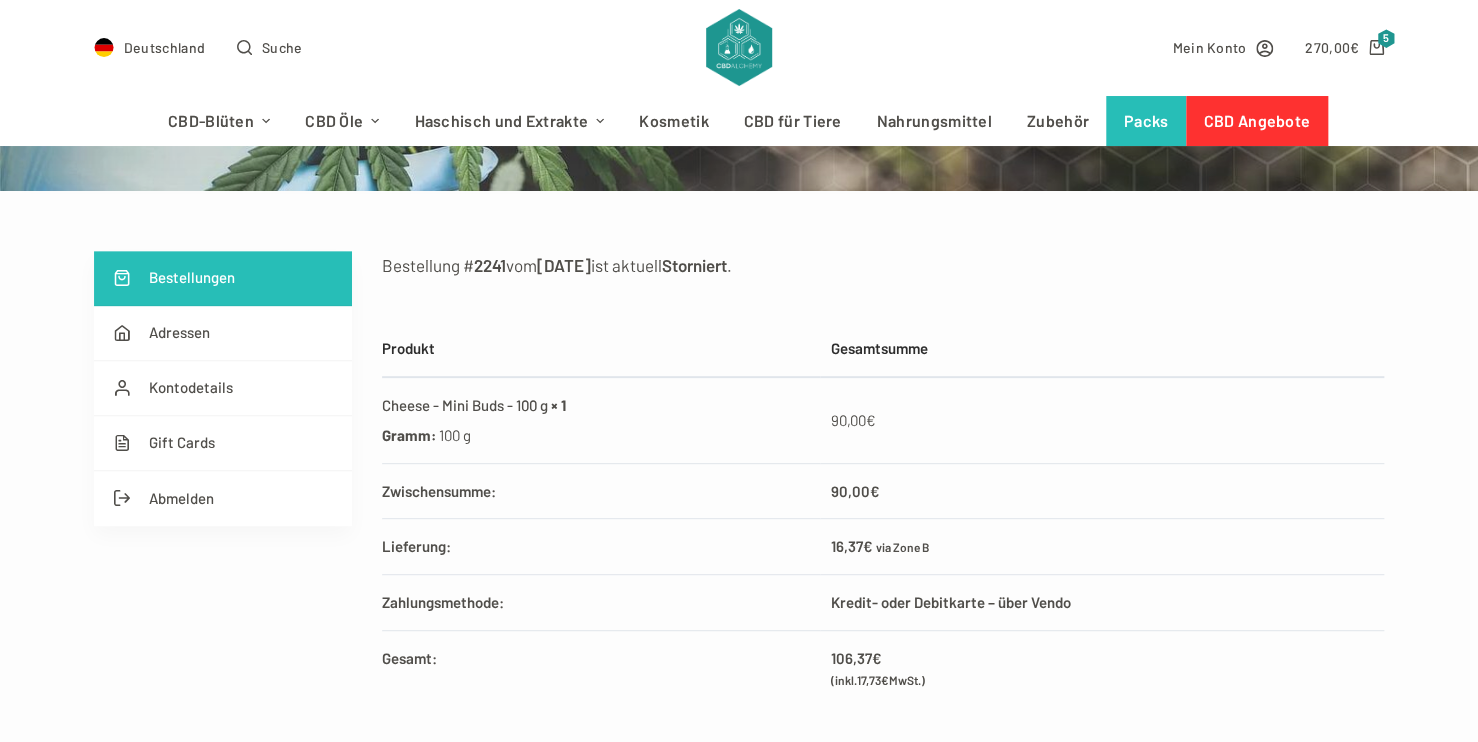 scroll, scrollTop: 0, scrollLeft: 0, axis: both 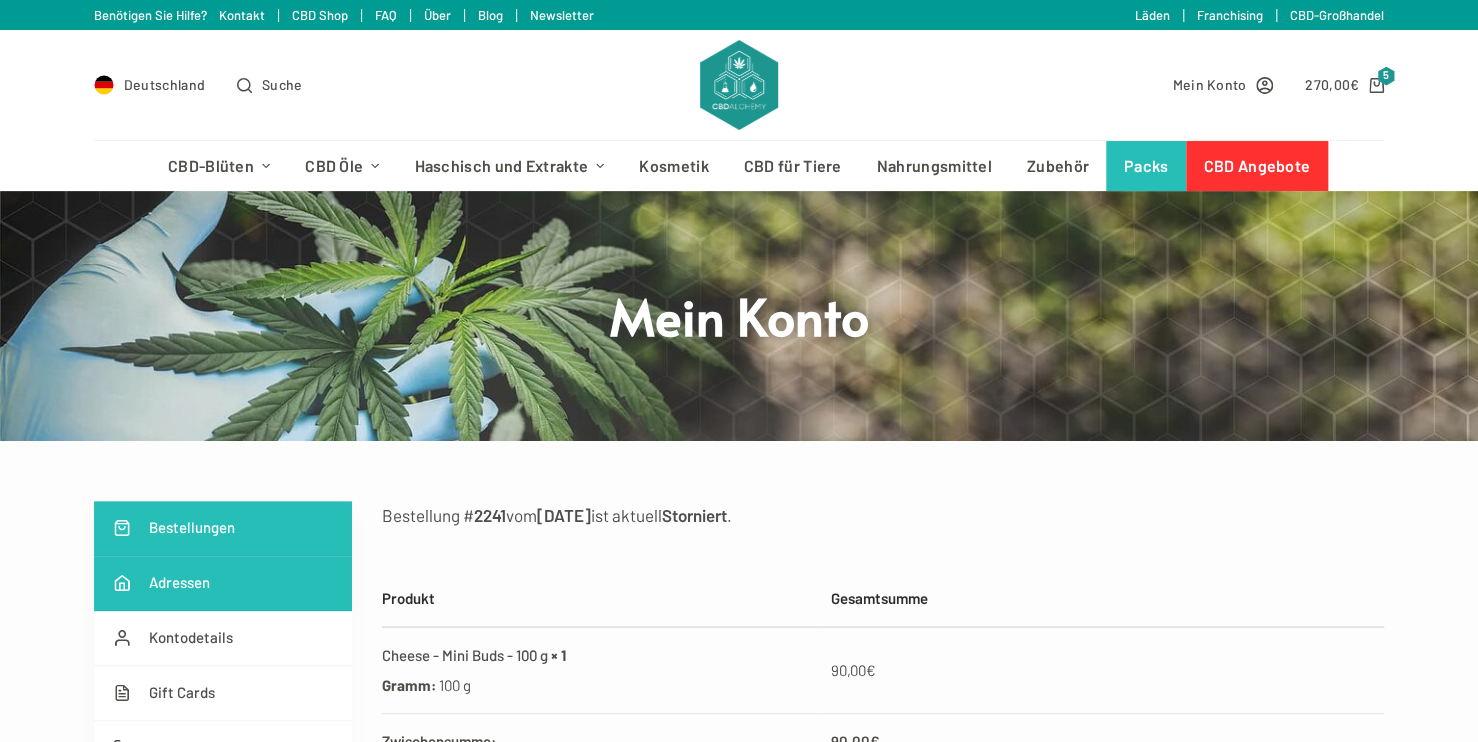 click on "Adressen" at bounding box center (223, 583) 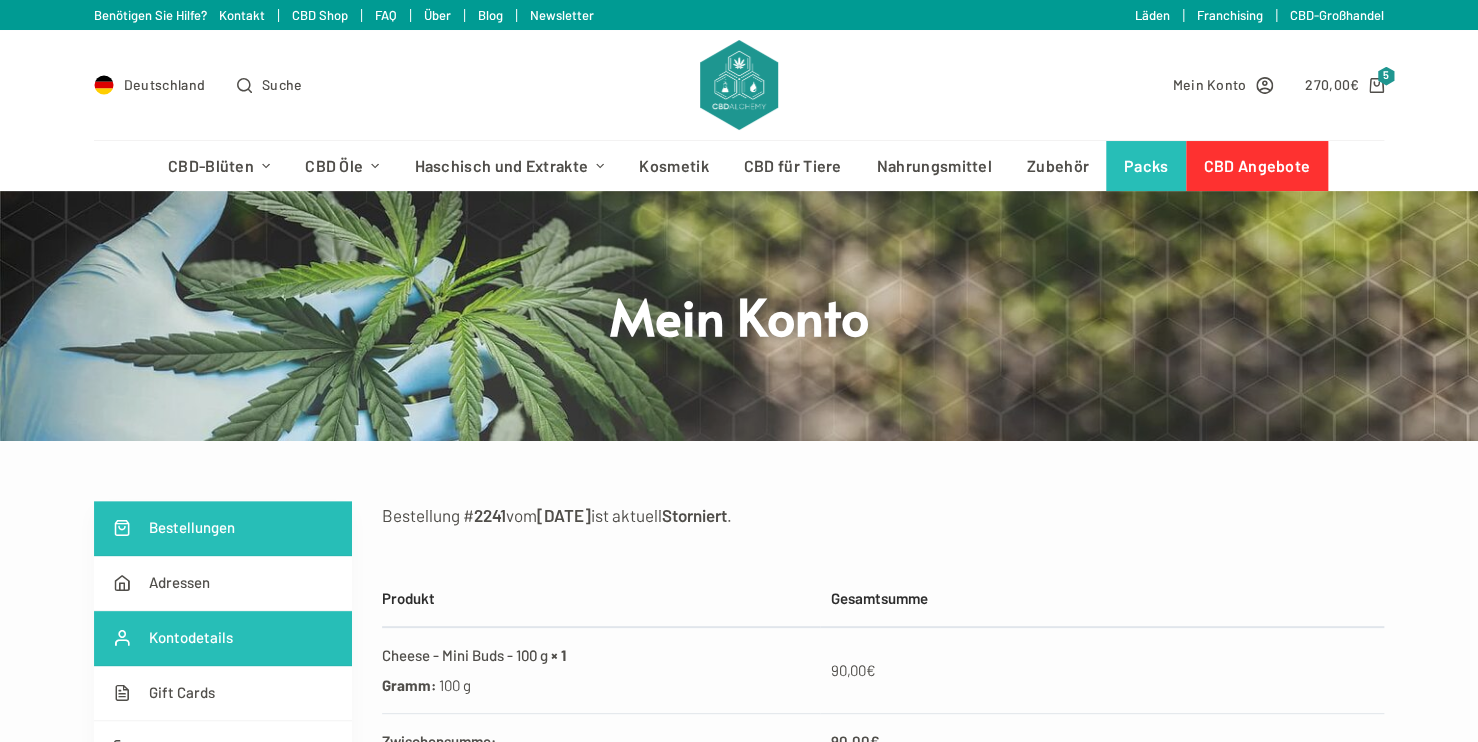 click on "Kontodetails" at bounding box center [223, 638] 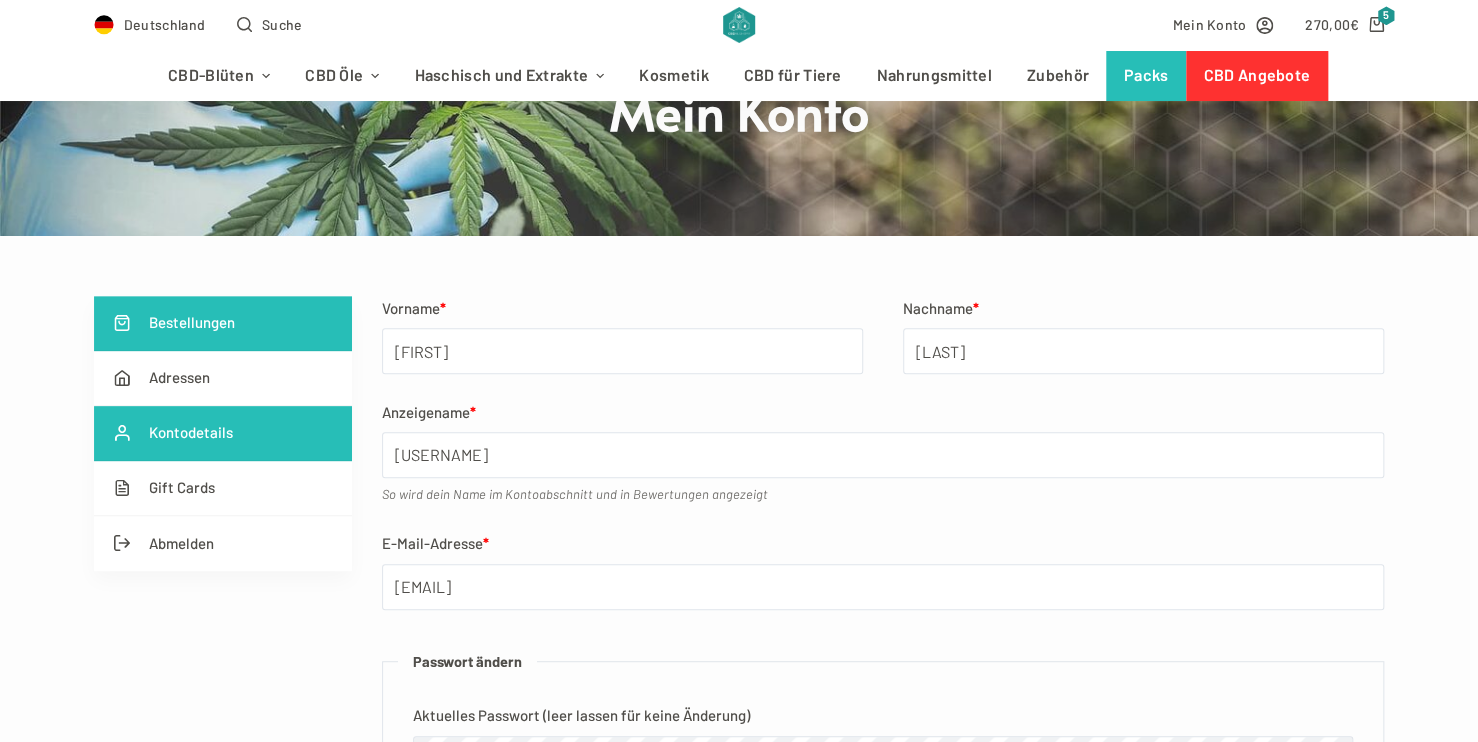 scroll, scrollTop: 100, scrollLeft: 0, axis: vertical 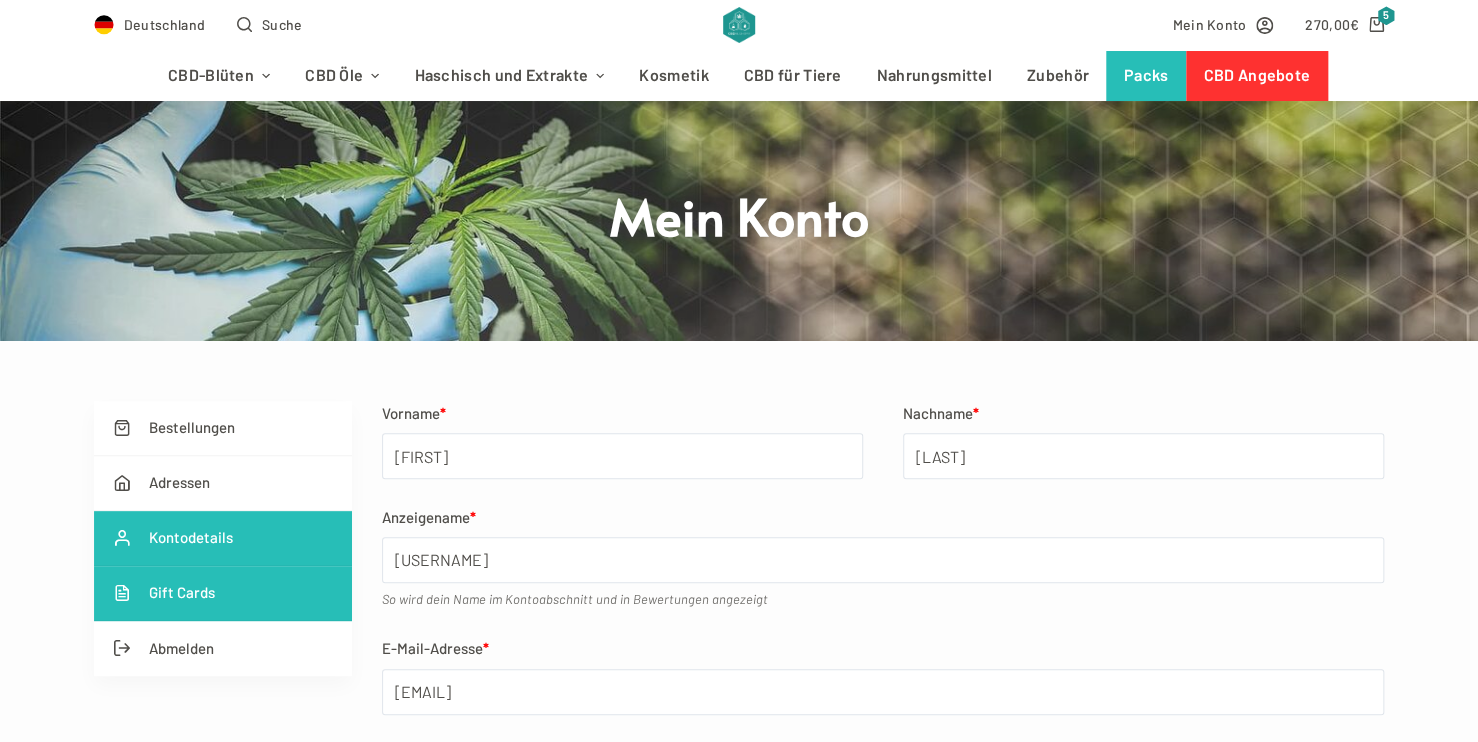 click on "Gift Cards" at bounding box center [223, 593] 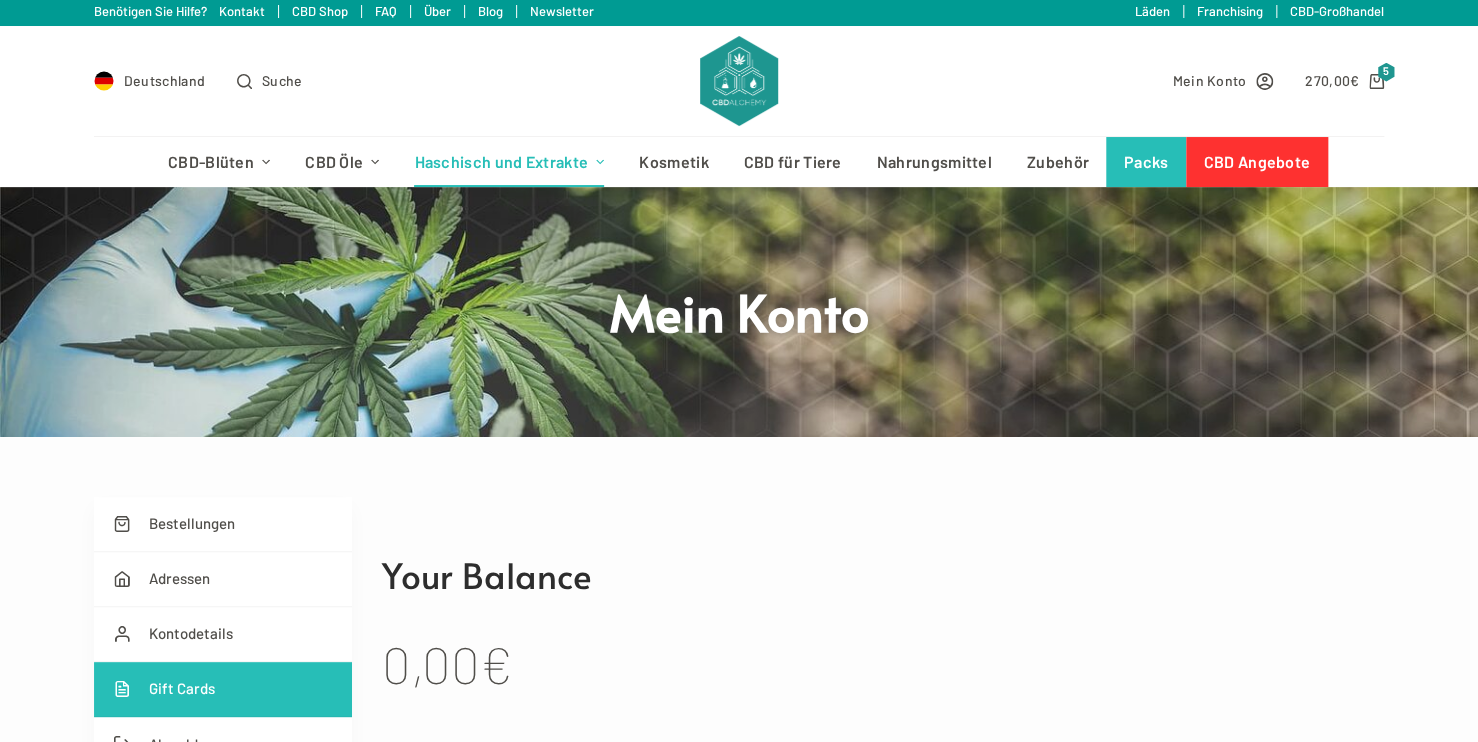 scroll, scrollTop: 0, scrollLeft: 0, axis: both 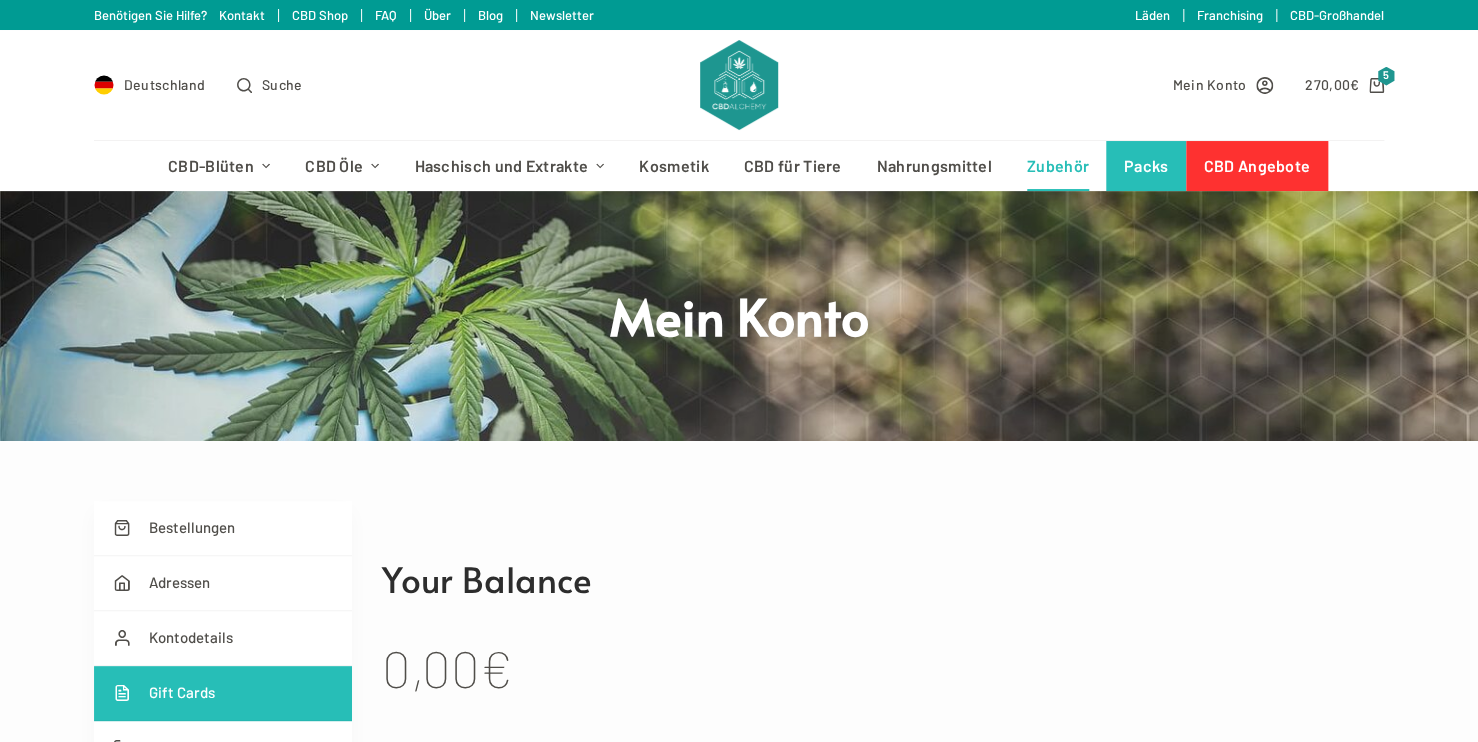 click on "Zubehör" at bounding box center (1057, 166) 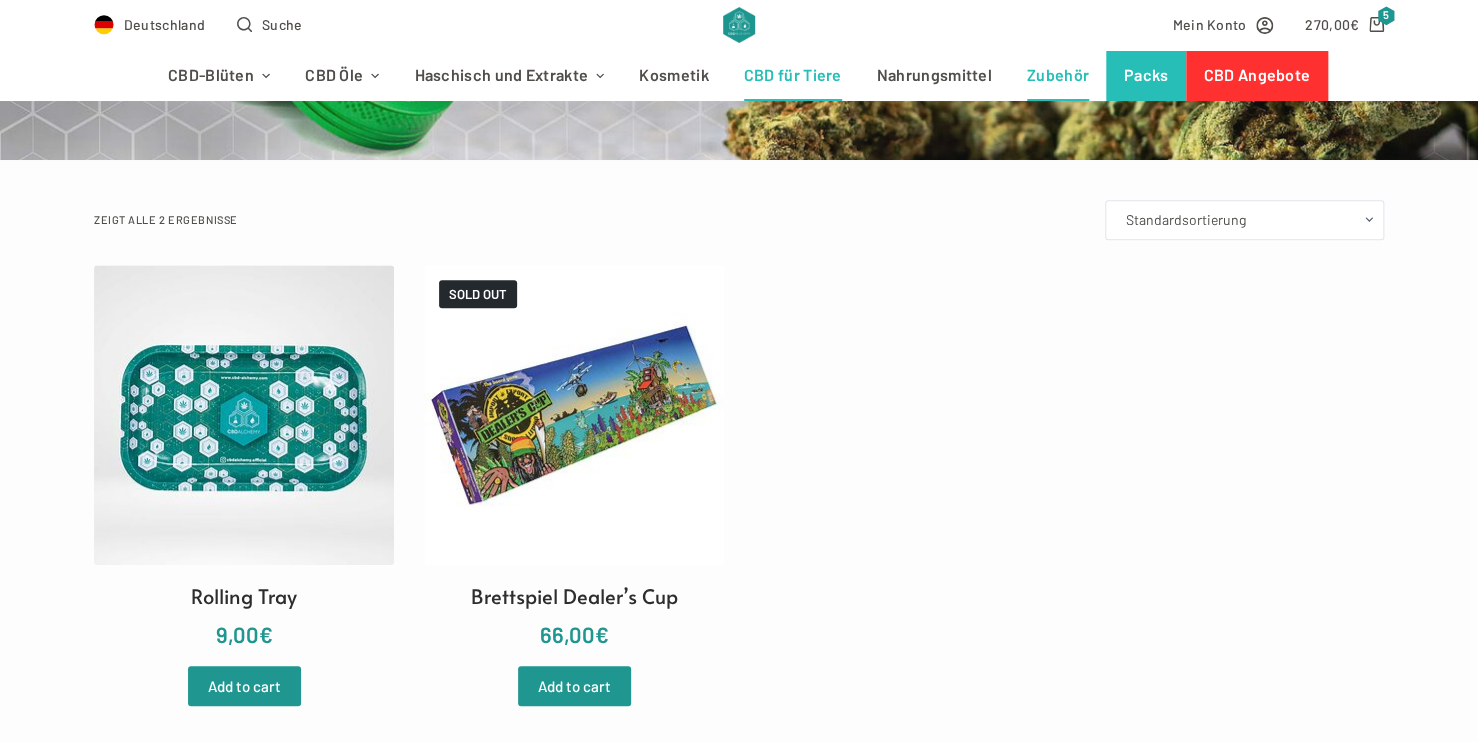 scroll, scrollTop: 300, scrollLeft: 0, axis: vertical 